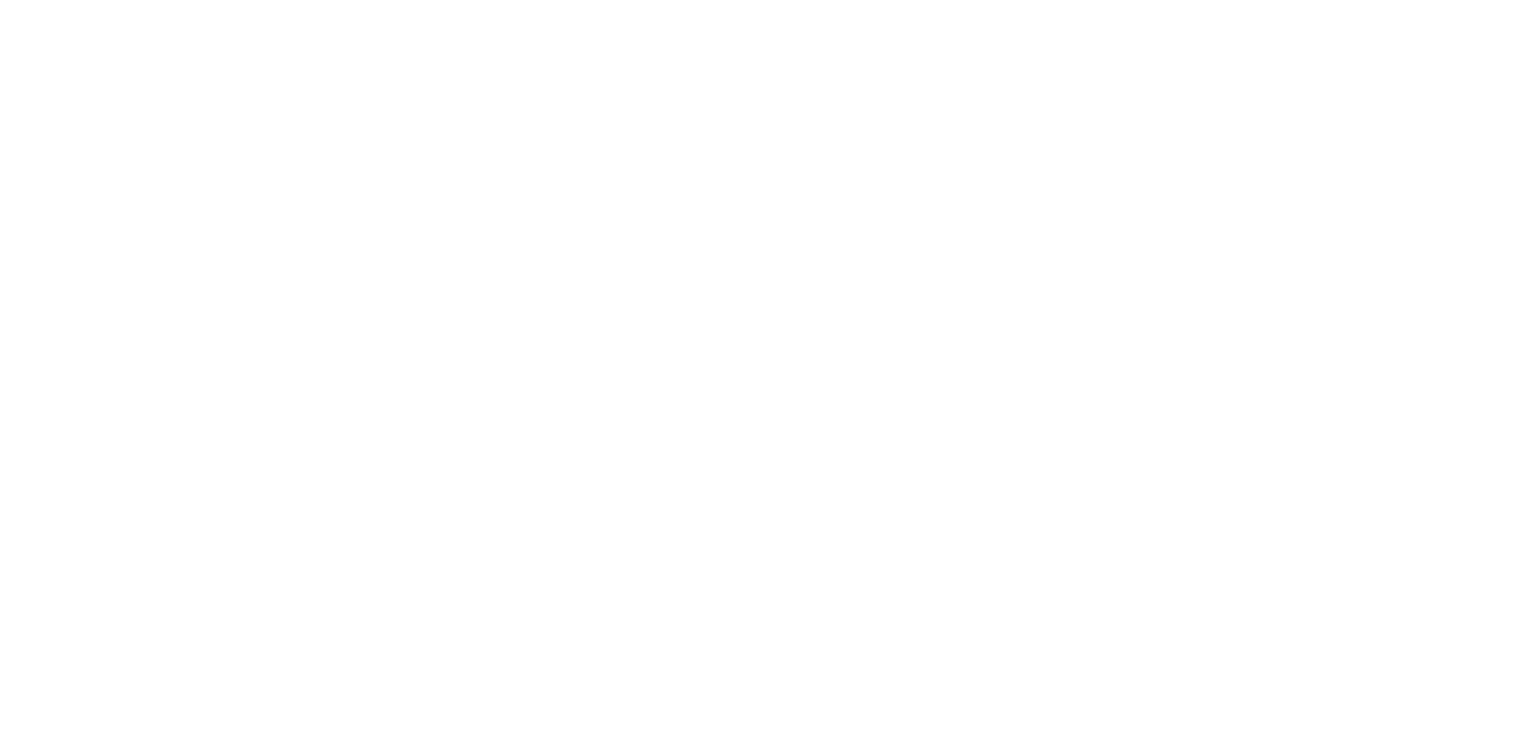 scroll, scrollTop: 0, scrollLeft: 0, axis: both 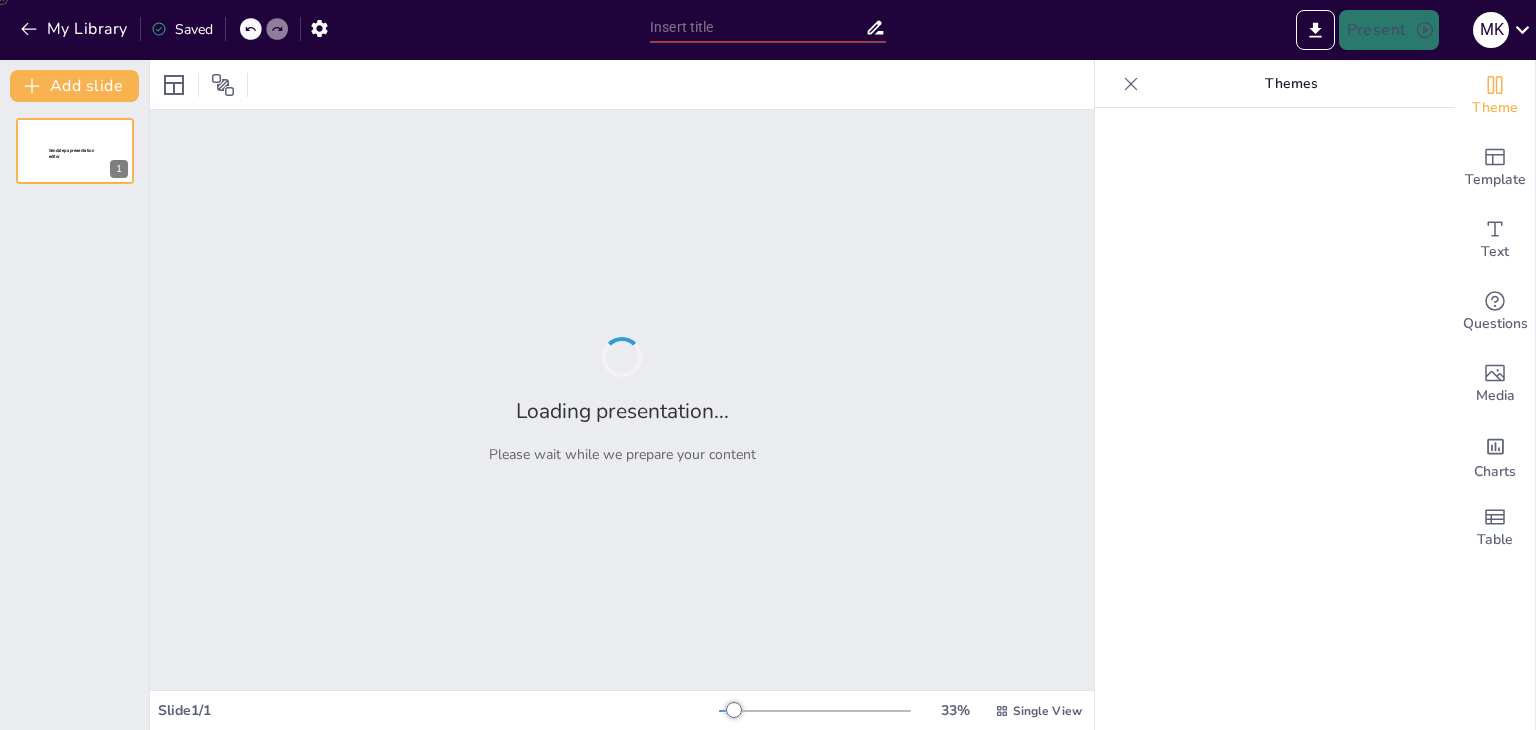 type on "Improving Consumer Purchase Predictions: An Enhanced Deep Neural Network Framework Utilizing CapsNet and GRU" 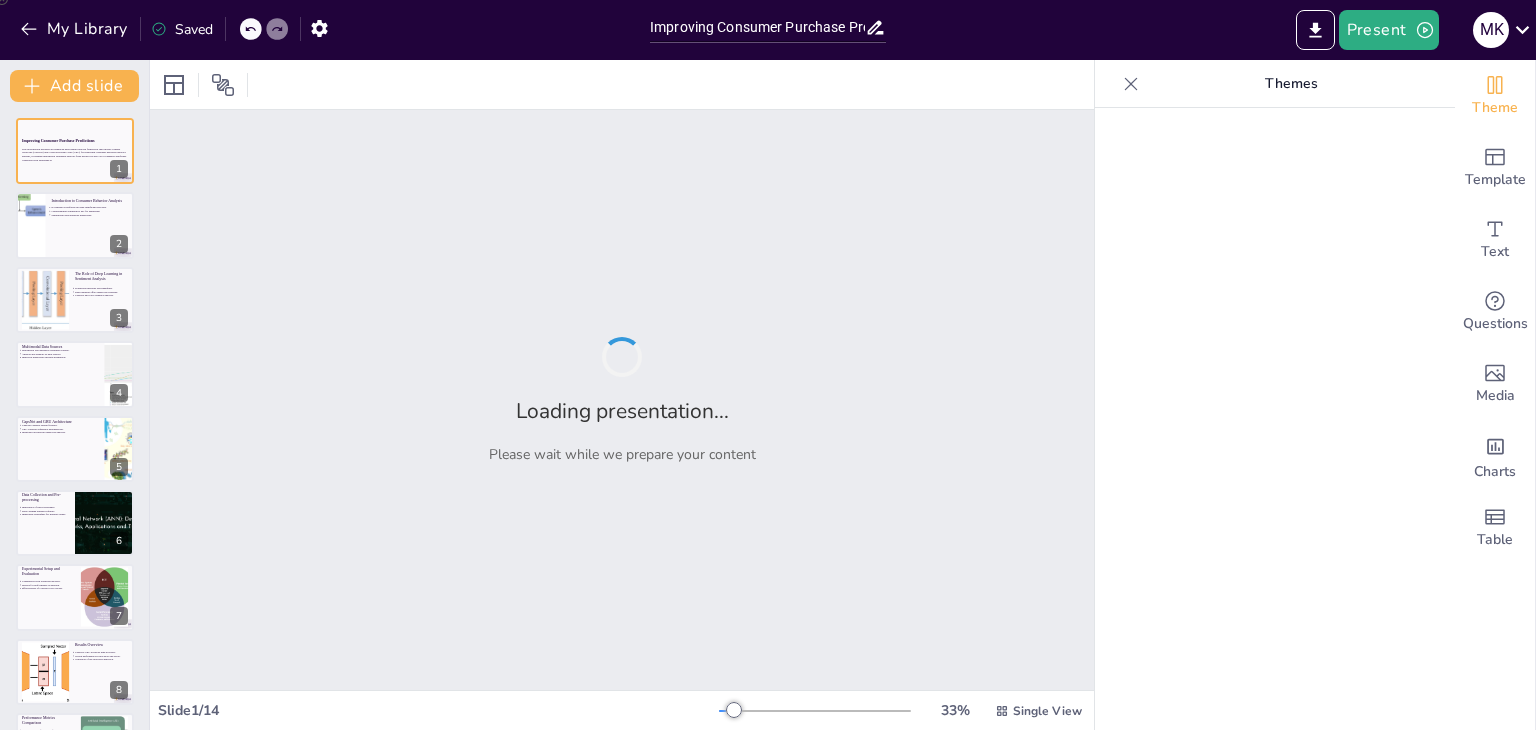 checkbox on "true" 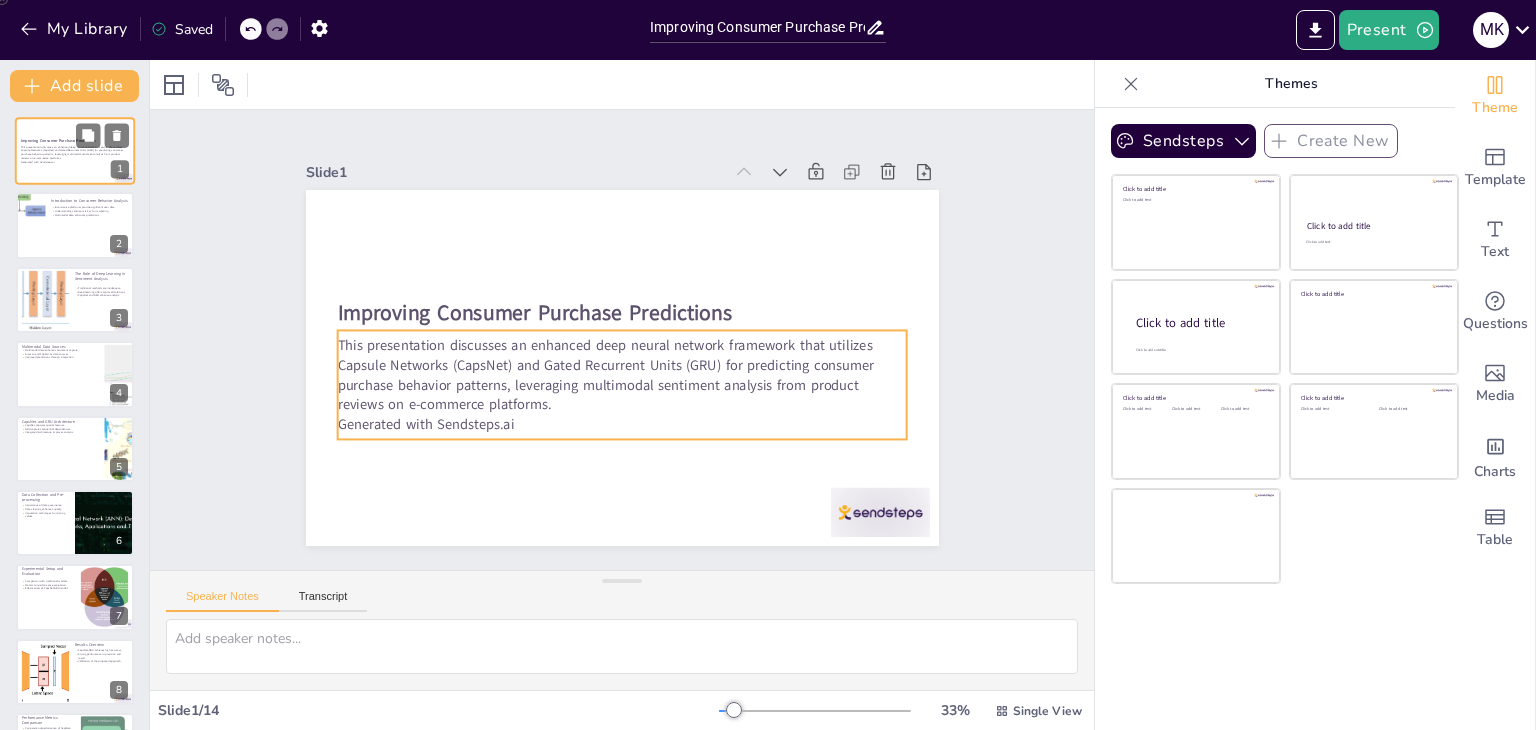 click on "This presentation discusses an enhanced deep neural network framework that utilizes Capsule Networks (CapsNet) and Gated Recurrent Units (GRU) for predicting consumer purchase behavior patterns, leveraging multimodal sentiment analysis from product reviews on e-commerce platforms." at bounding box center [75, 152] 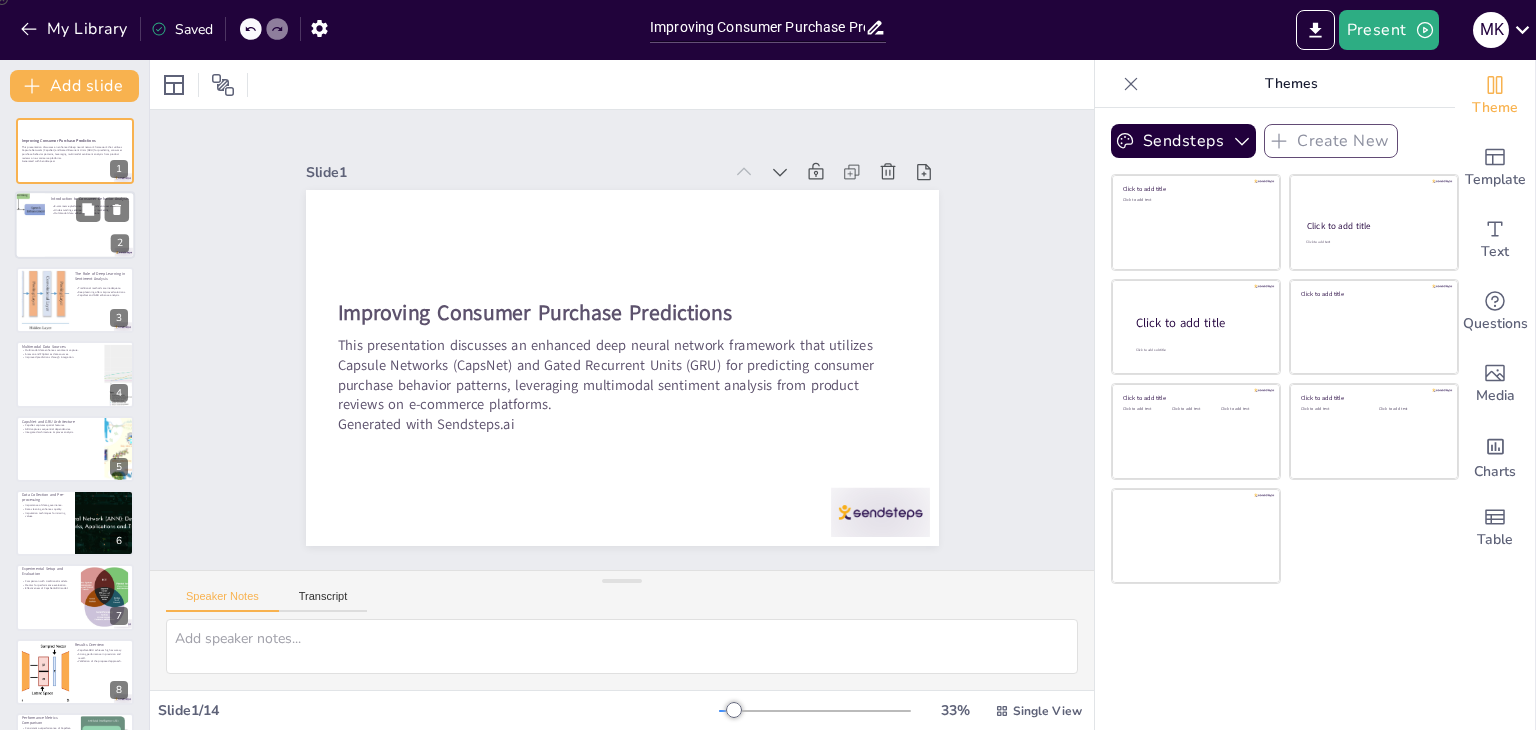 checkbox on "true" 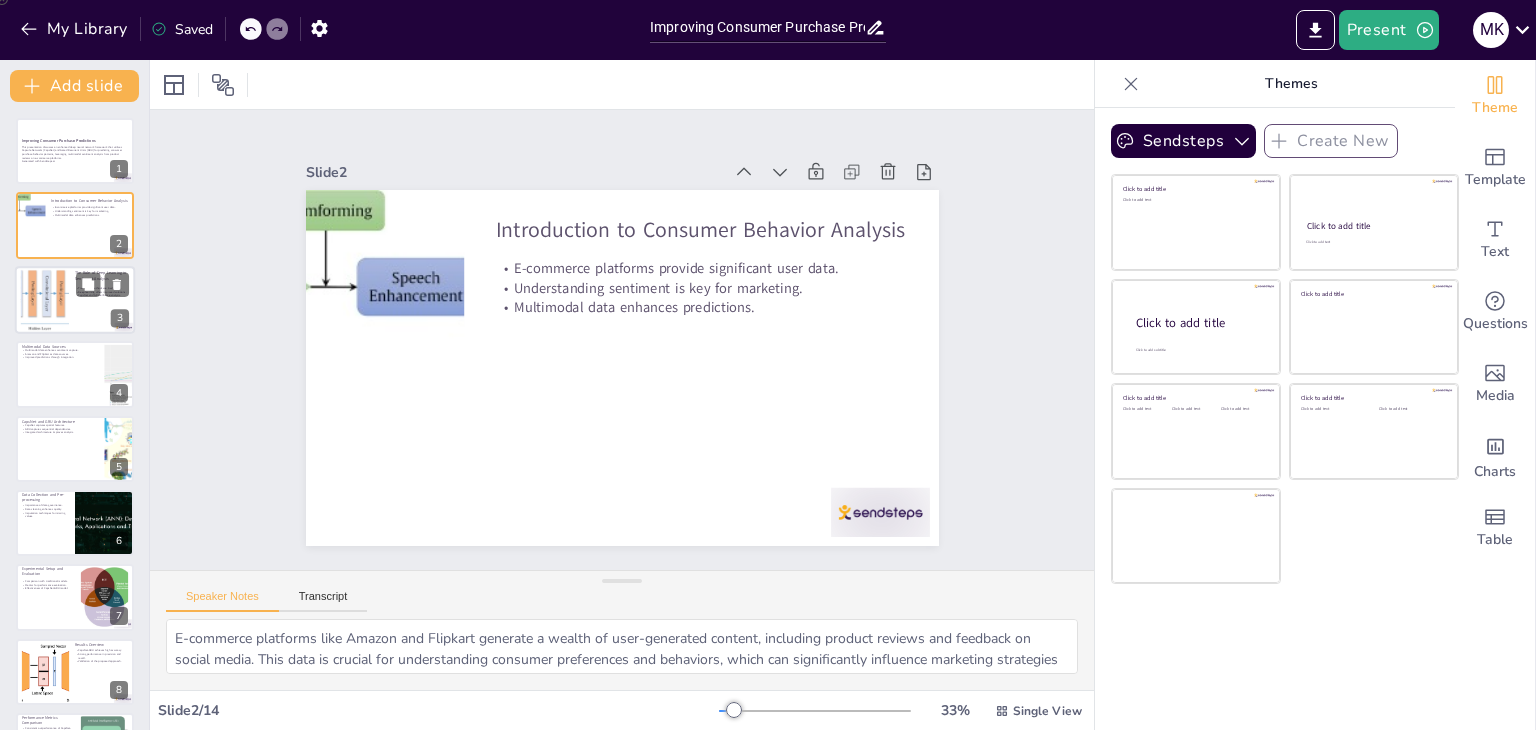 checkbox on "true" 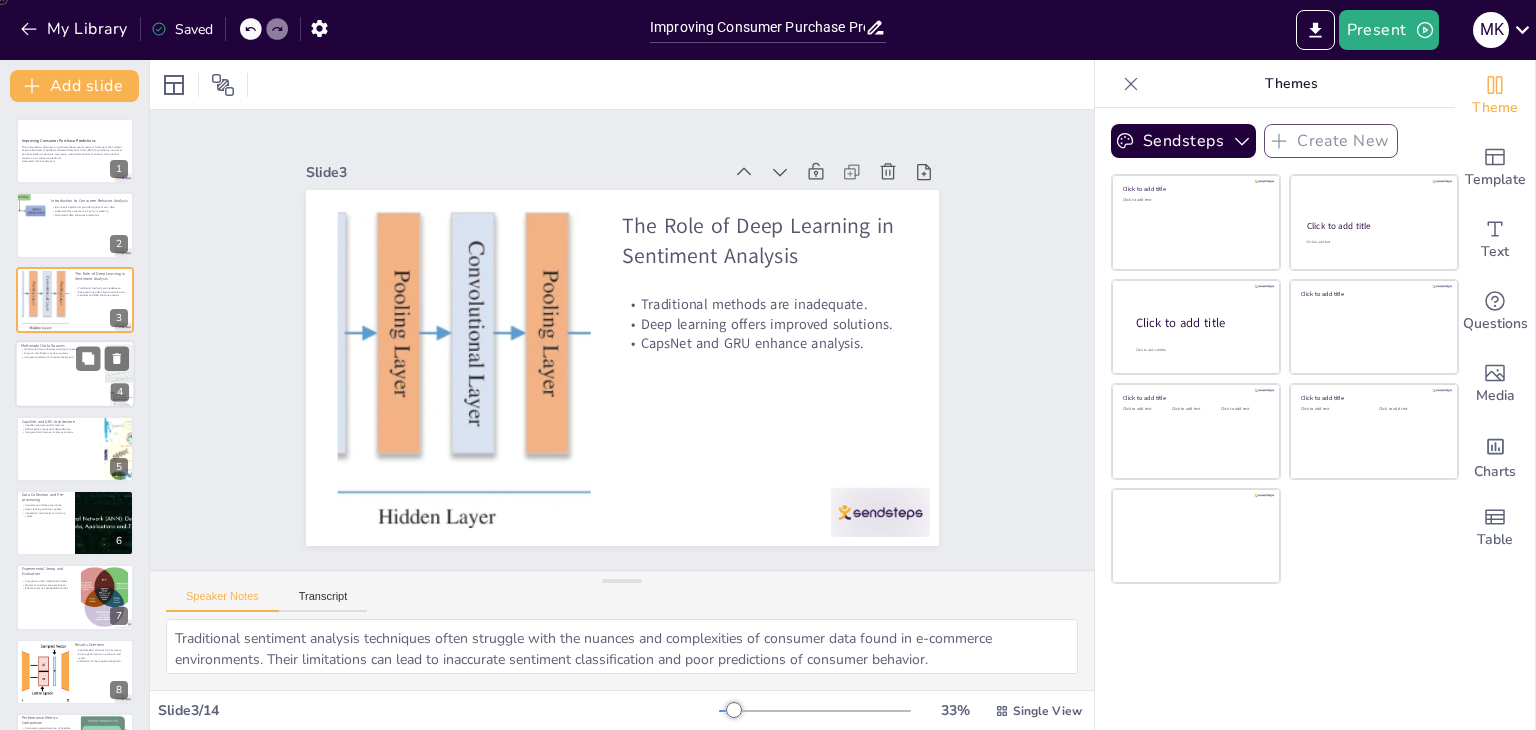 checkbox on "true" 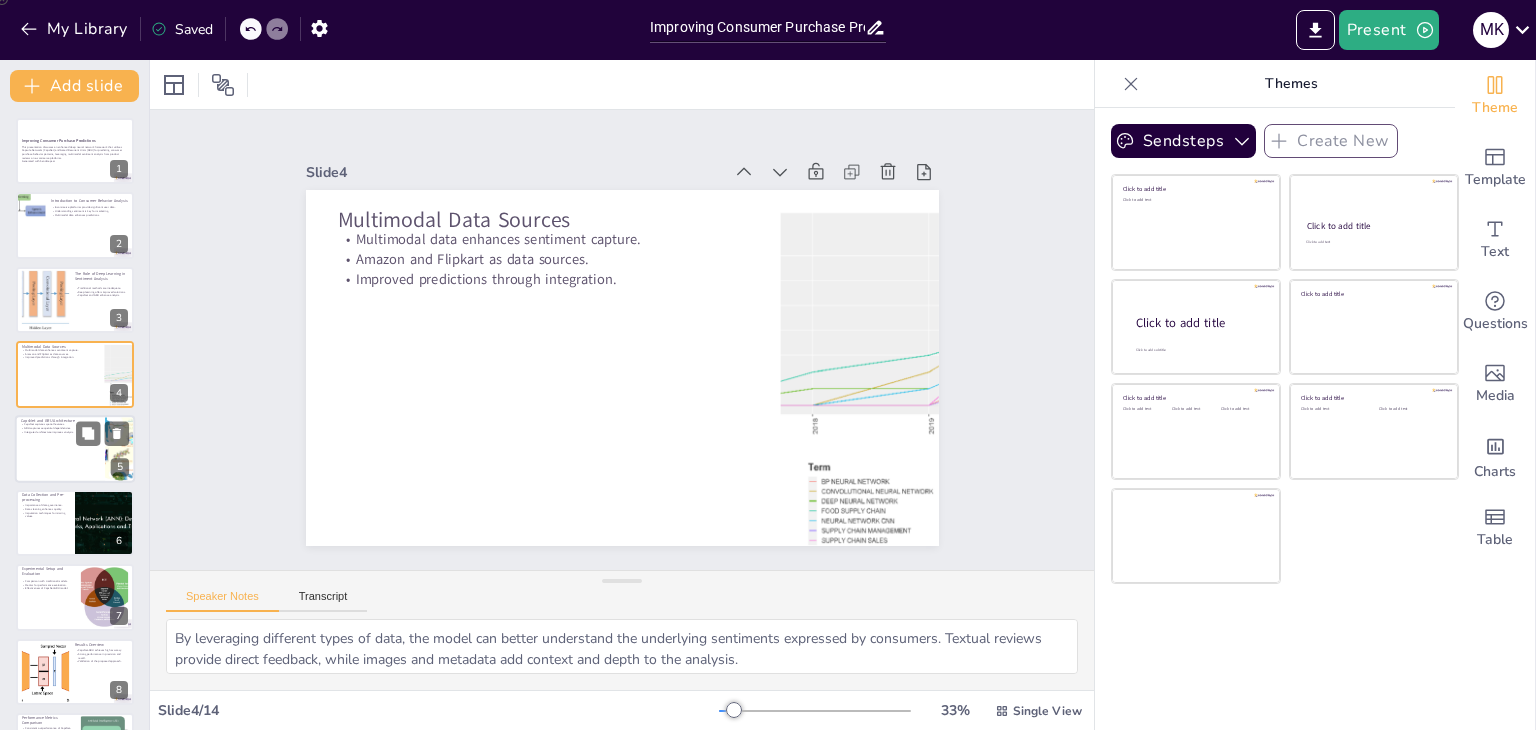 checkbox on "true" 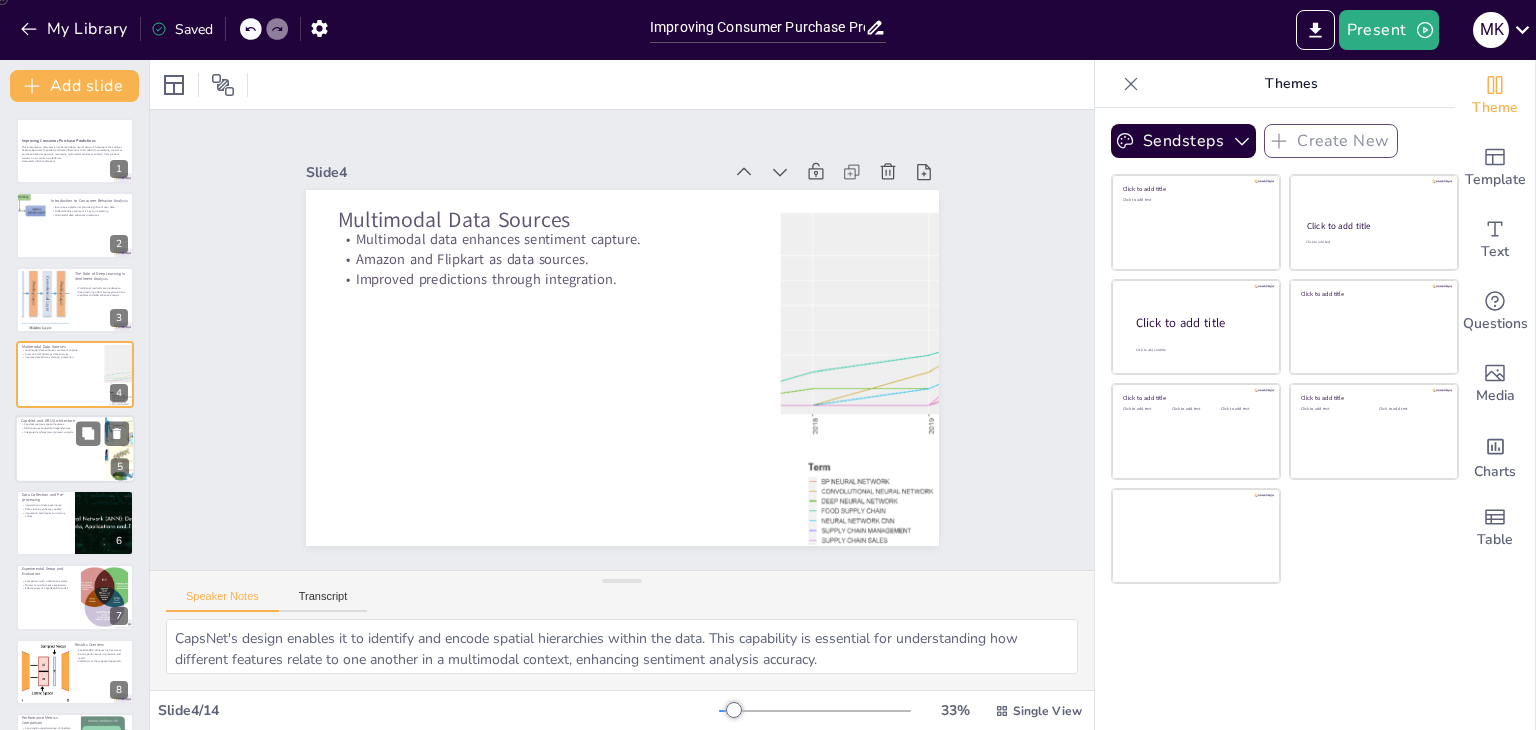 scroll, scrollTop: 32, scrollLeft: 0, axis: vertical 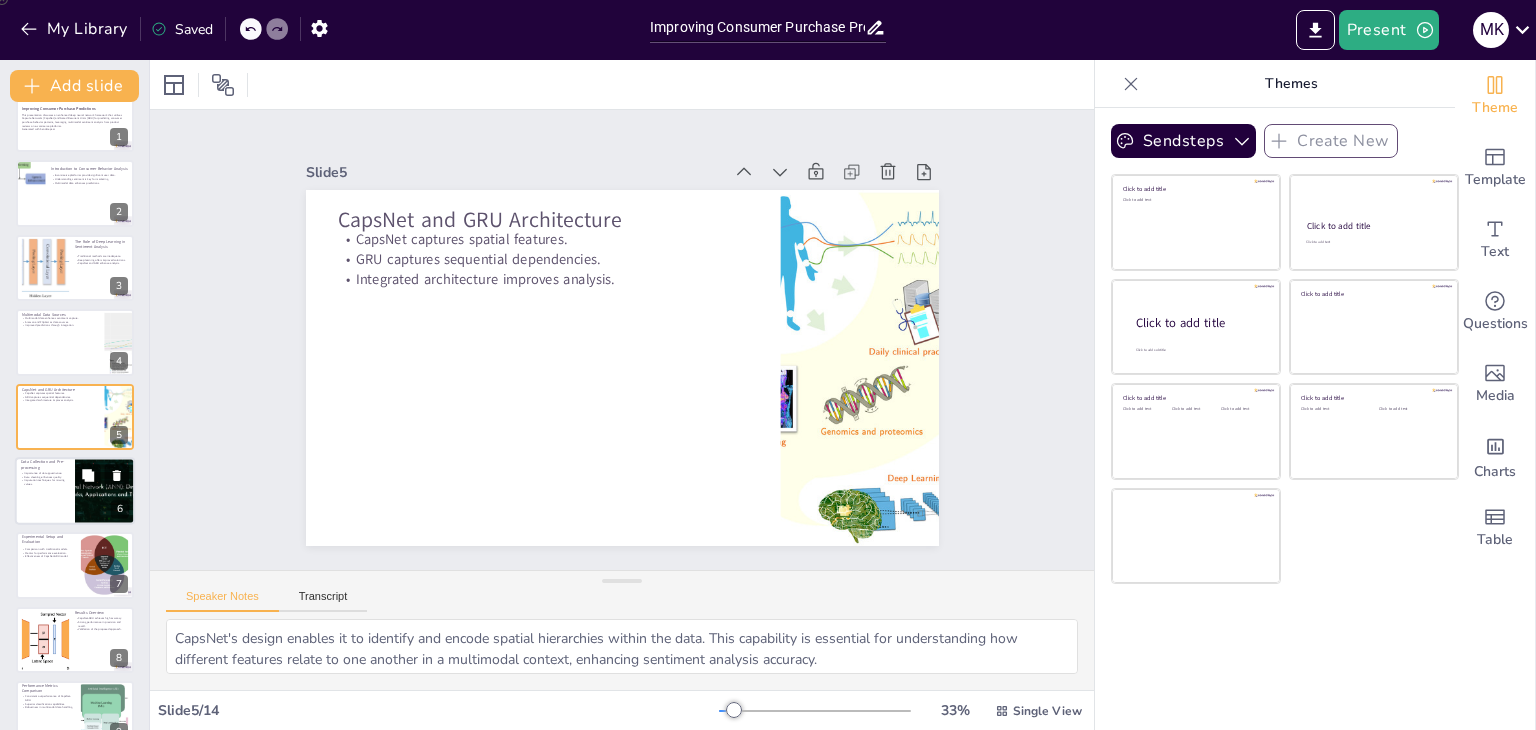 checkbox on "true" 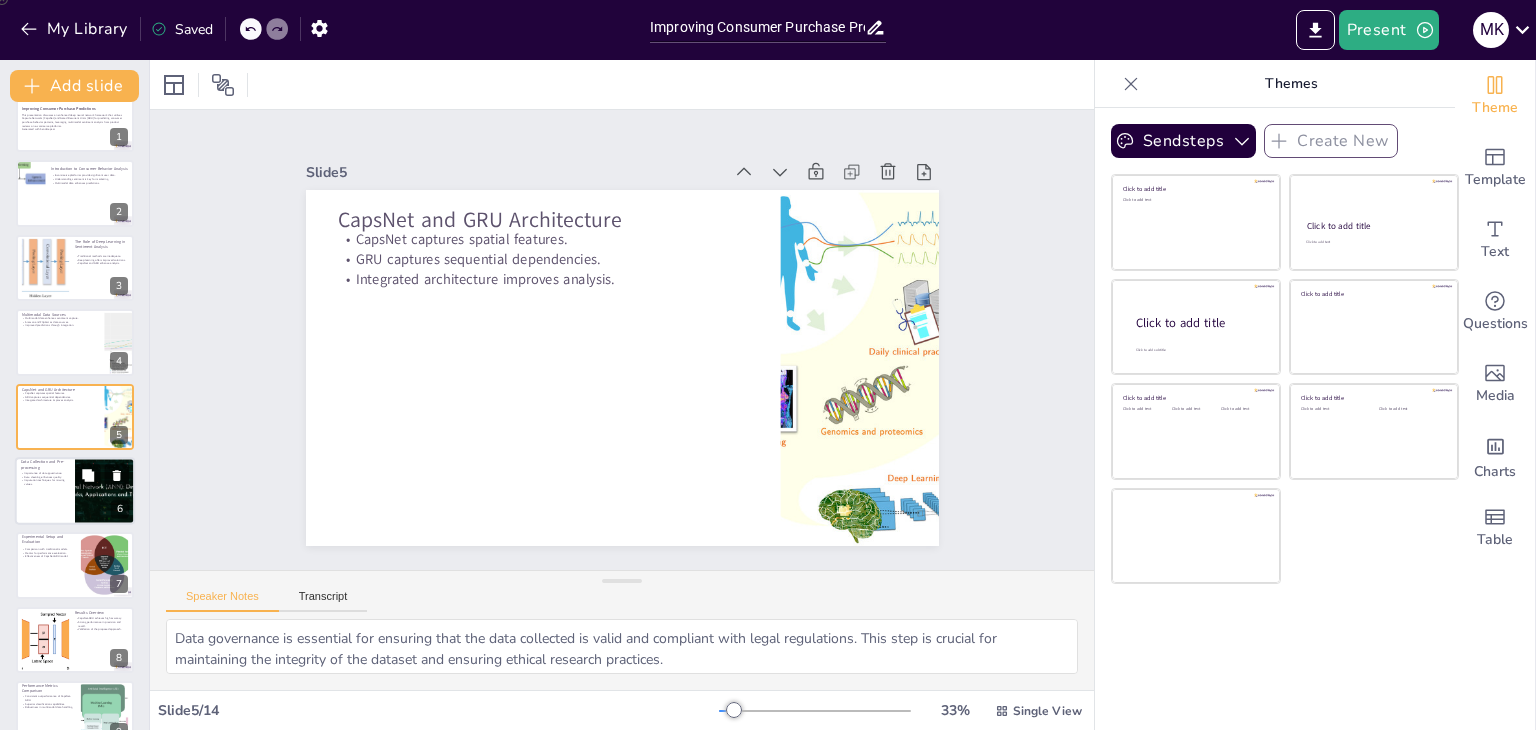 scroll, scrollTop: 107, scrollLeft: 0, axis: vertical 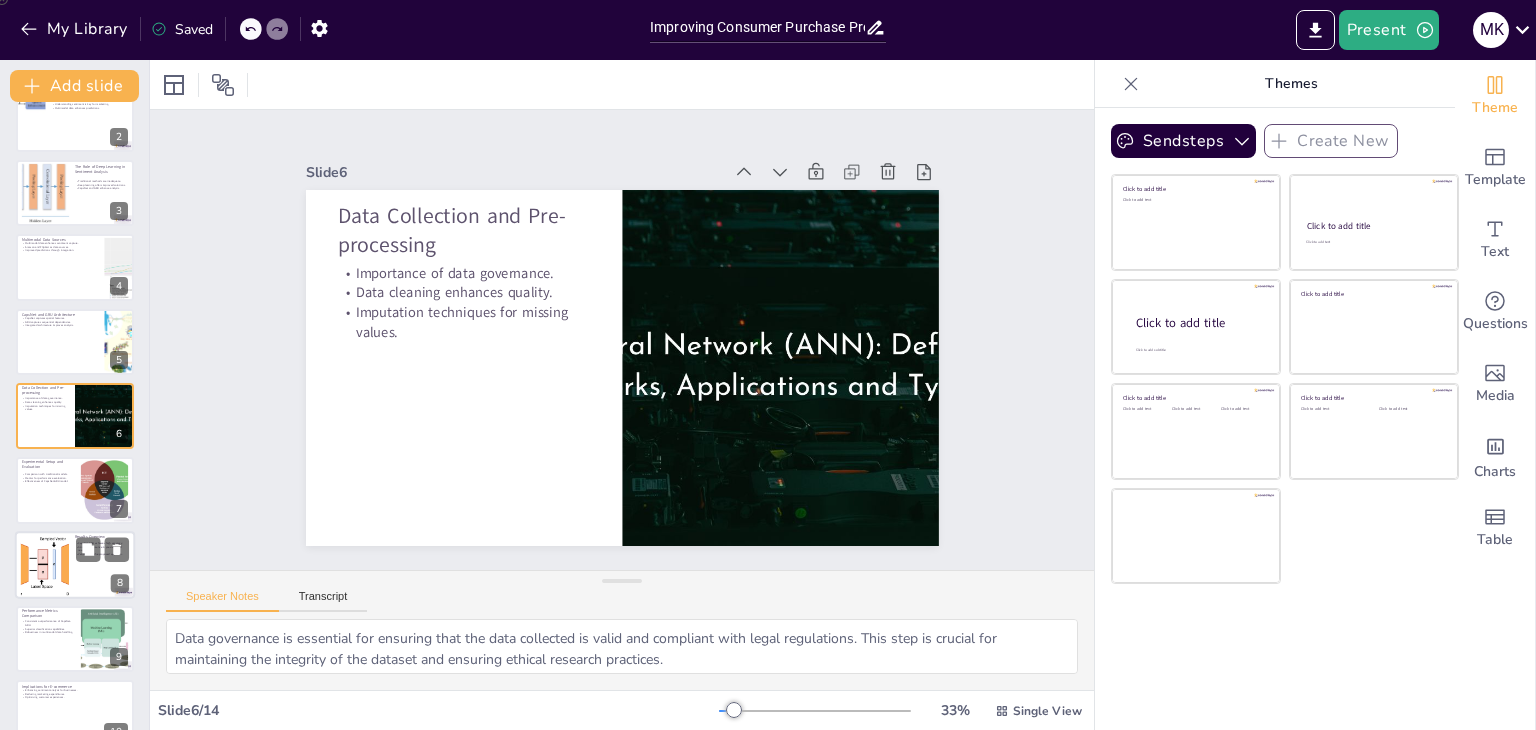 checkbox on "true" 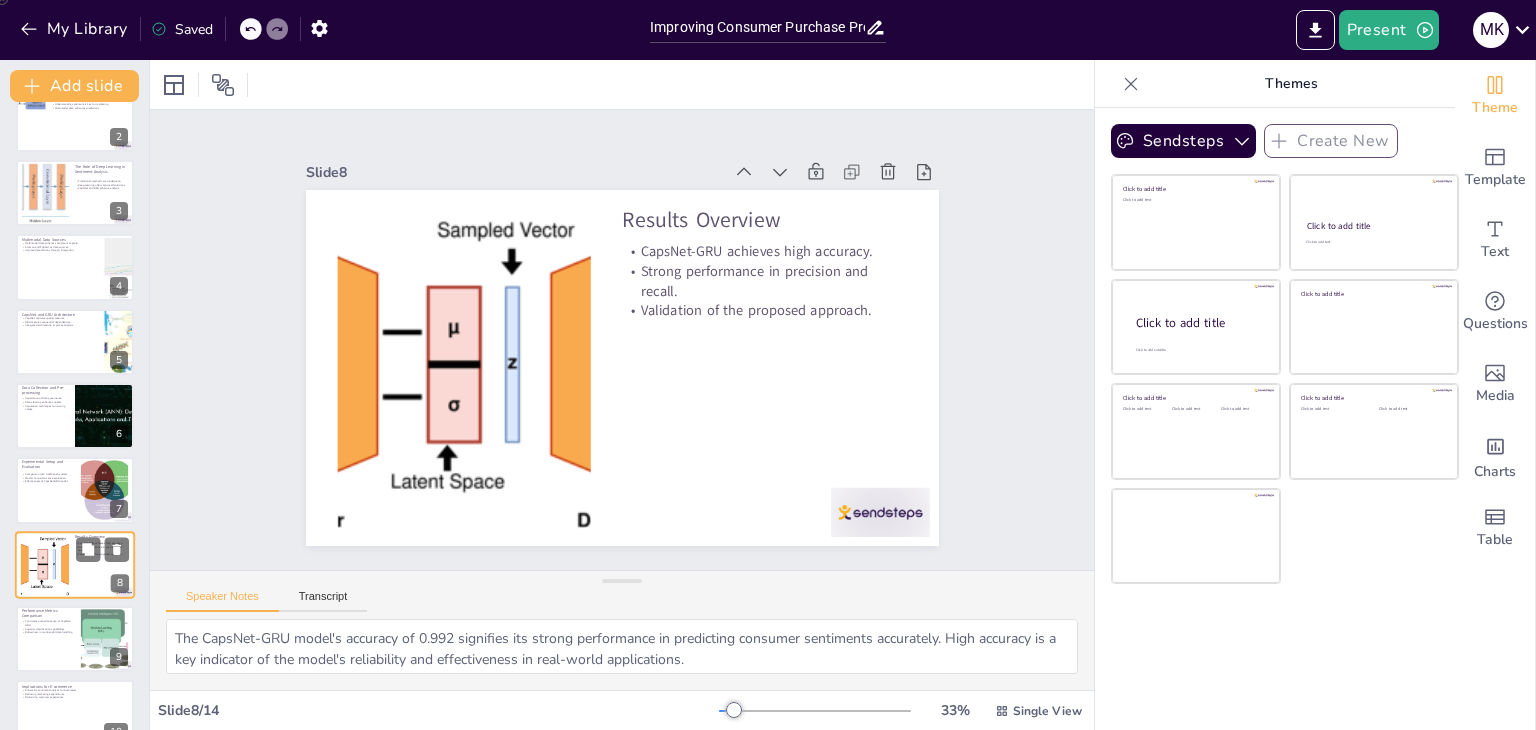 scroll, scrollTop: 256, scrollLeft: 0, axis: vertical 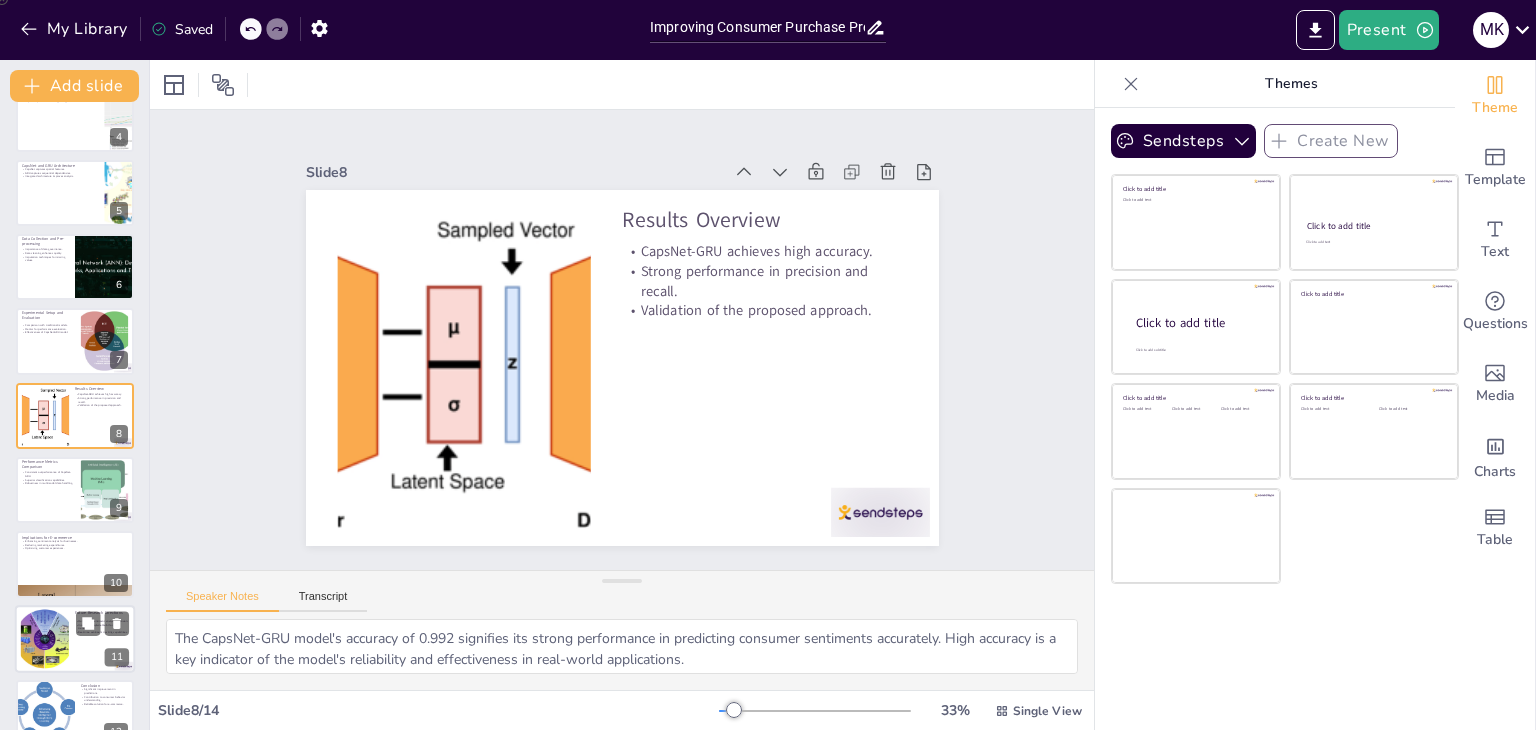 checkbox on "true" 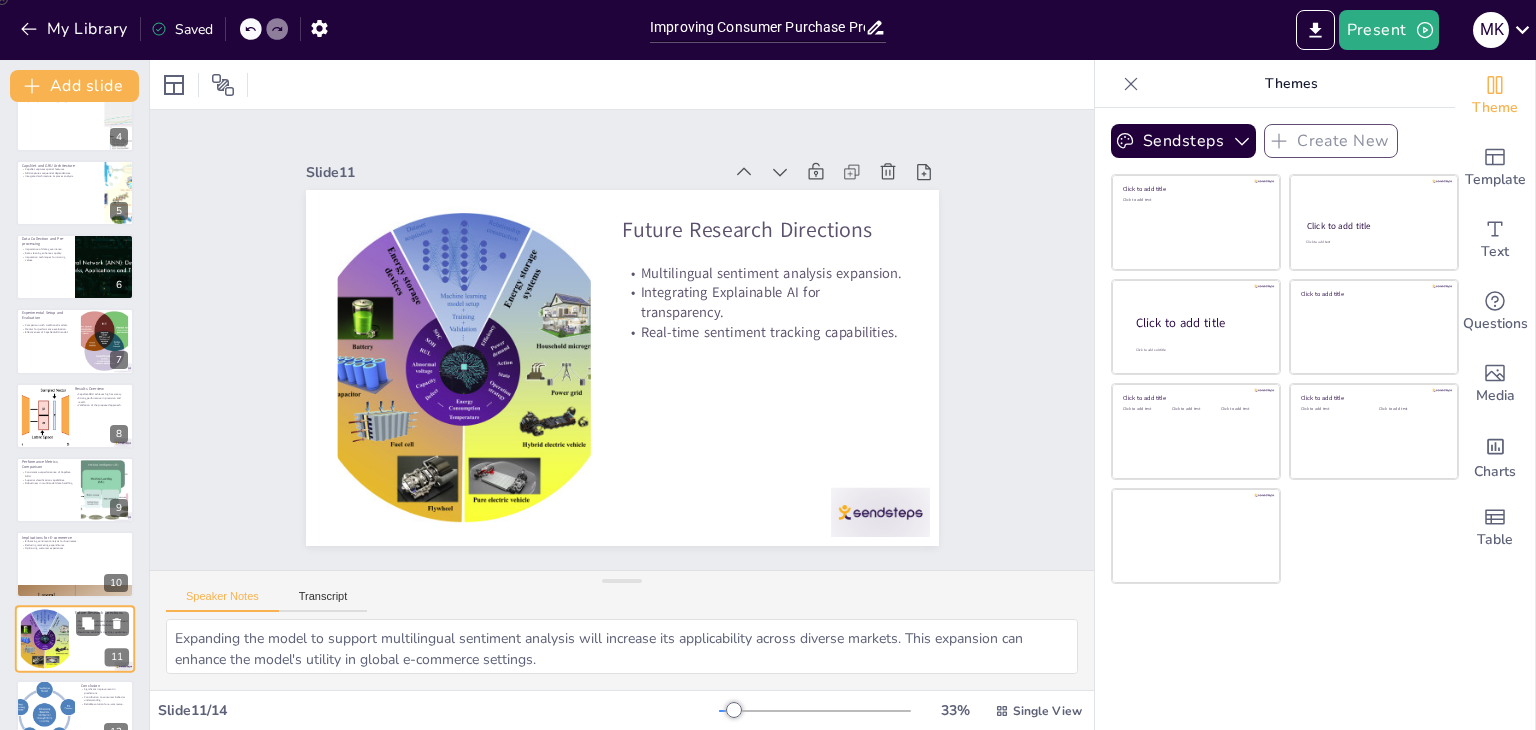 scroll, scrollTop: 437, scrollLeft: 0, axis: vertical 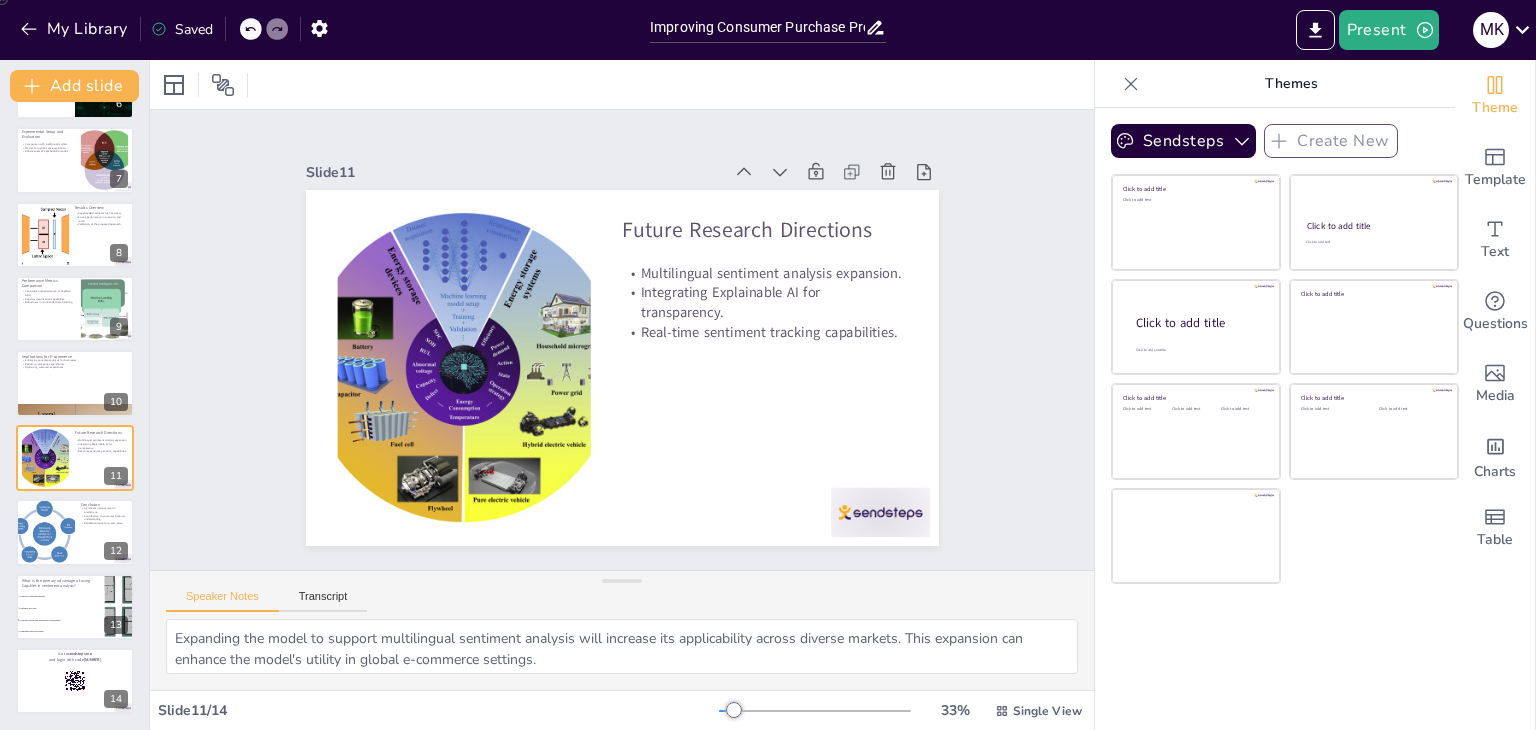 checkbox on "true" 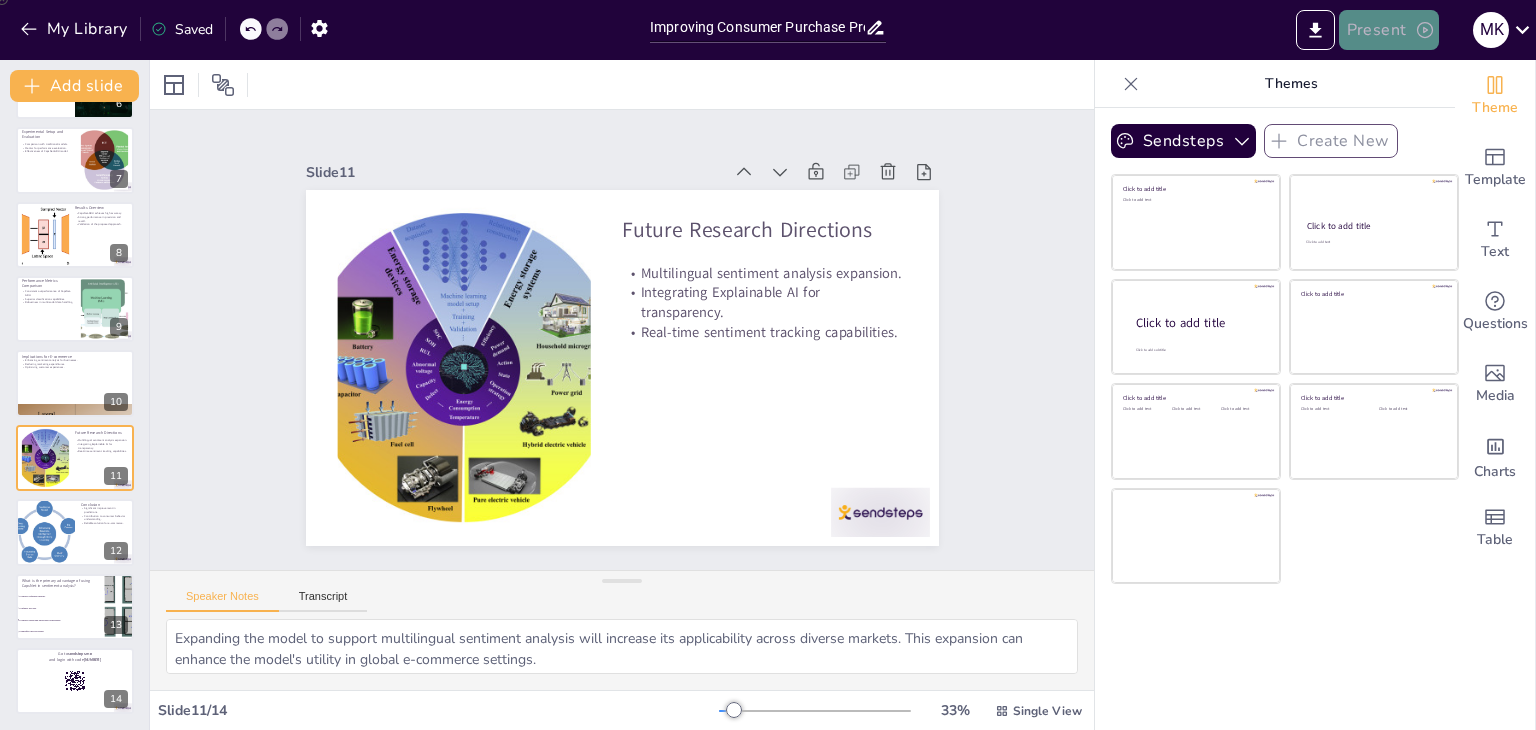 click on "Present" at bounding box center (1389, 30) 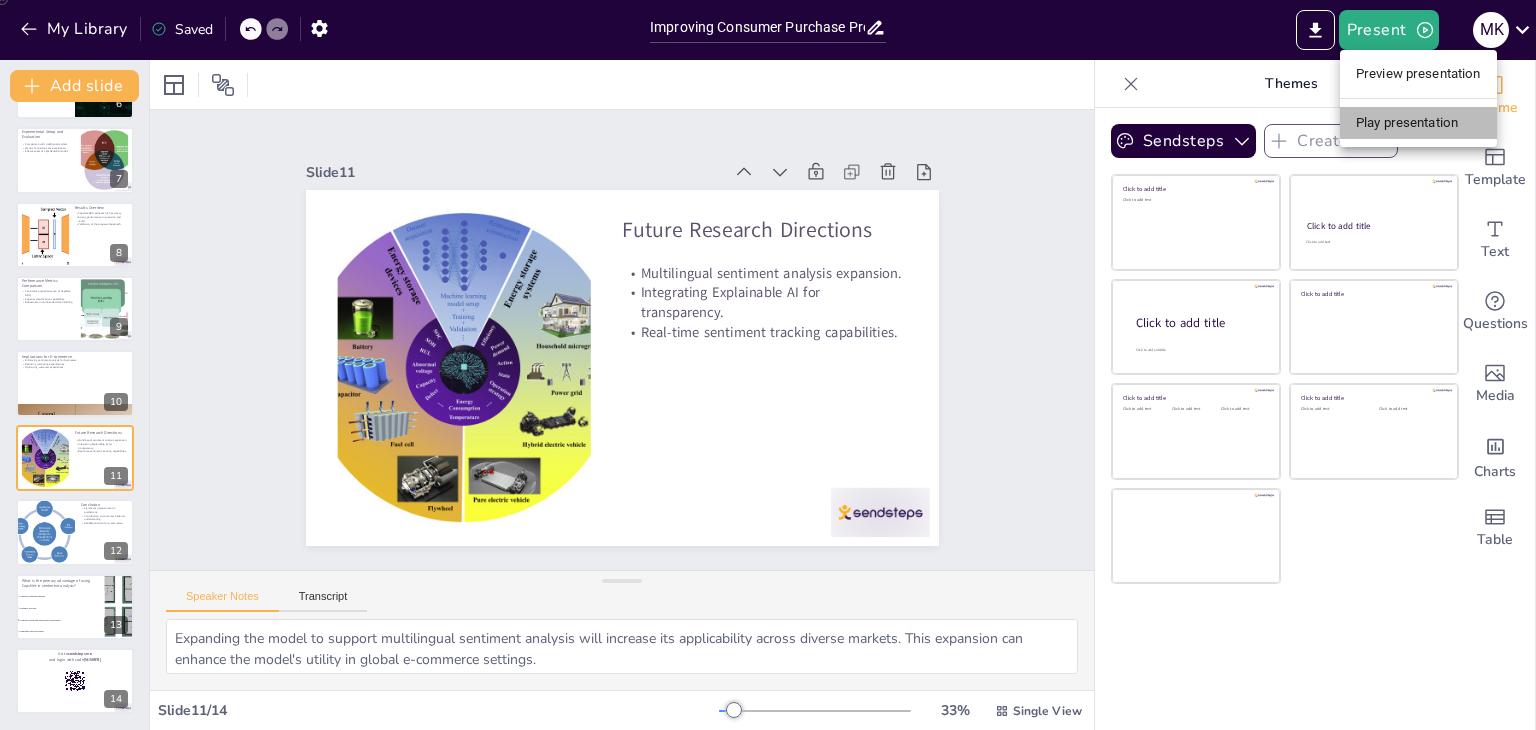 click on "Play presentation" at bounding box center (1418, 123) 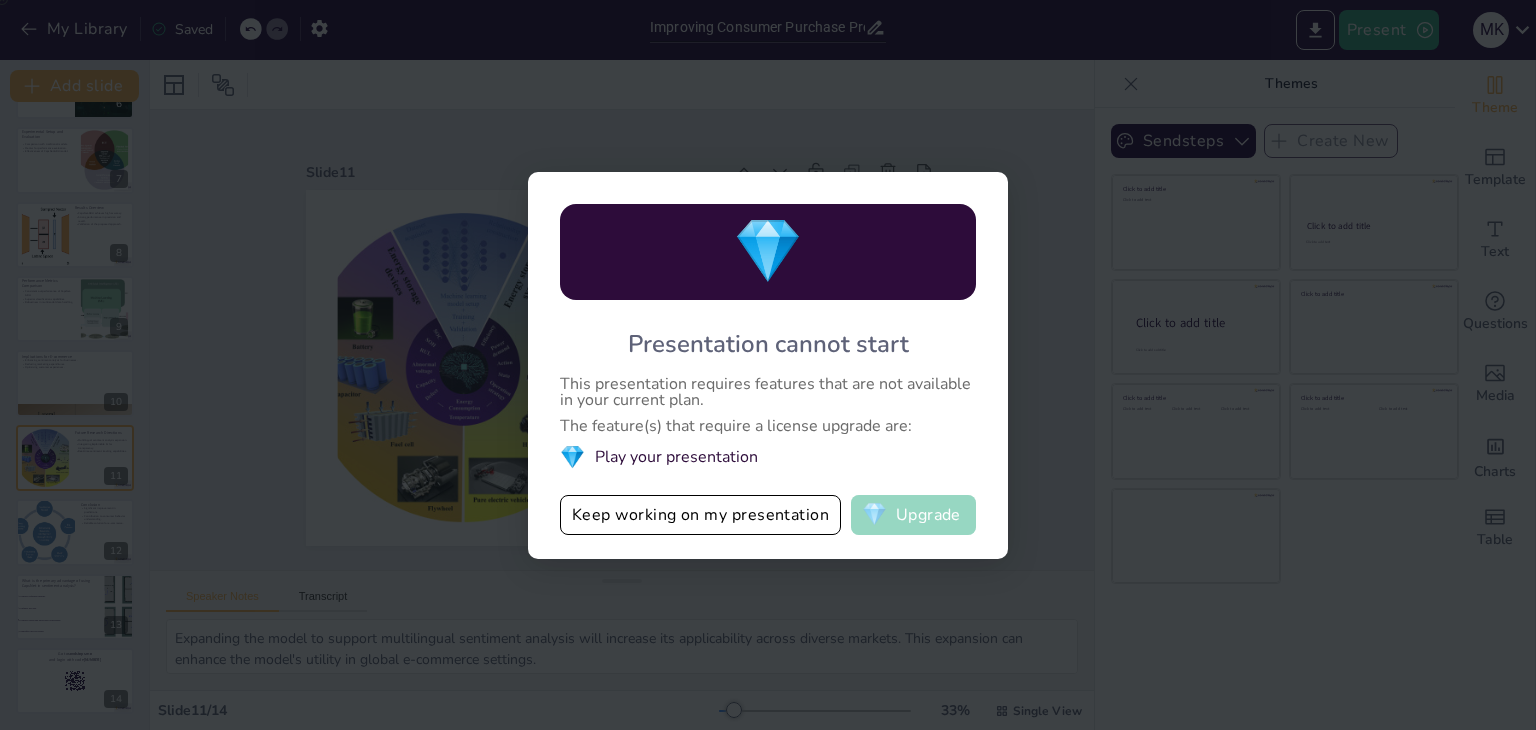 click on "💎 Upgrade" at bounding box center [913, 515] 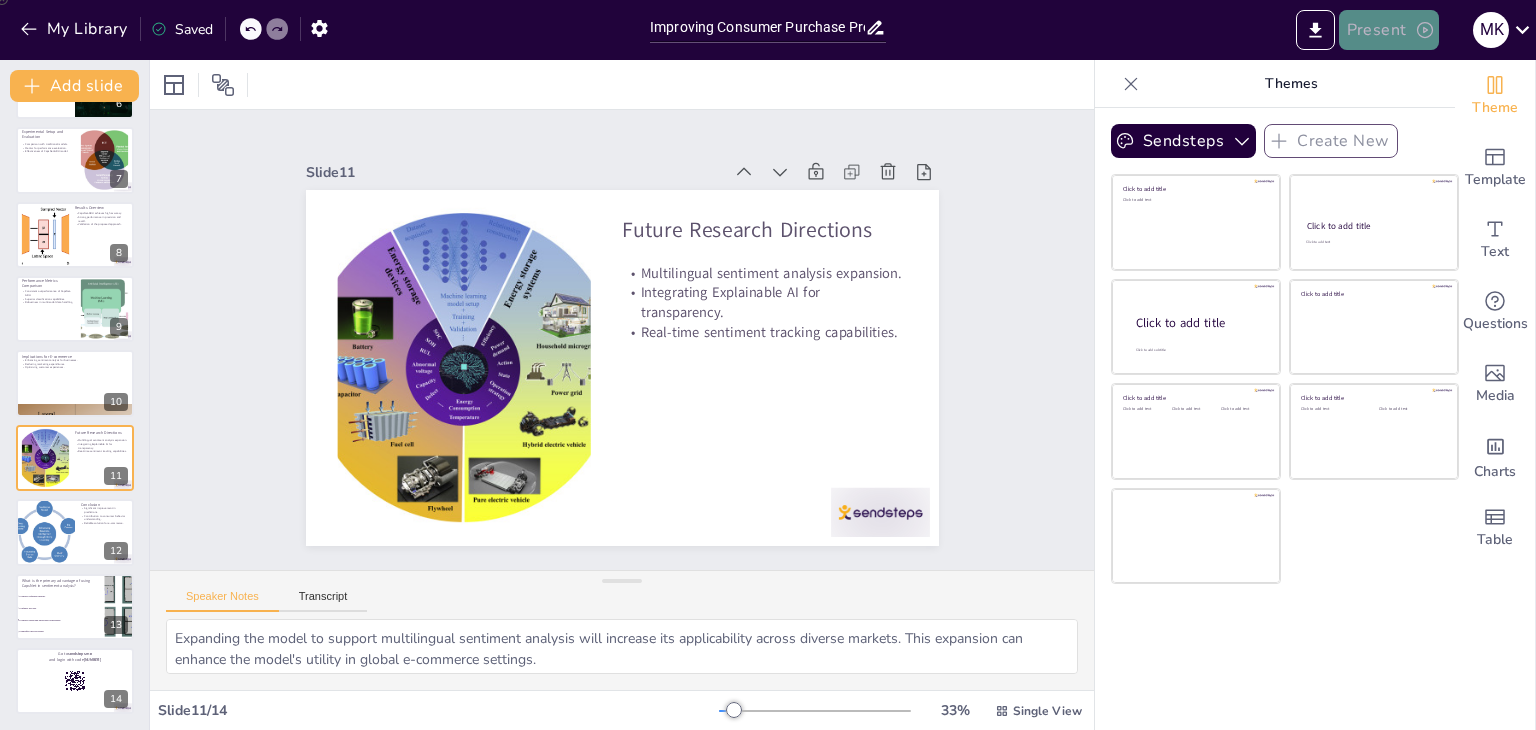 click on "Present" at bounding box center (1389, 30) 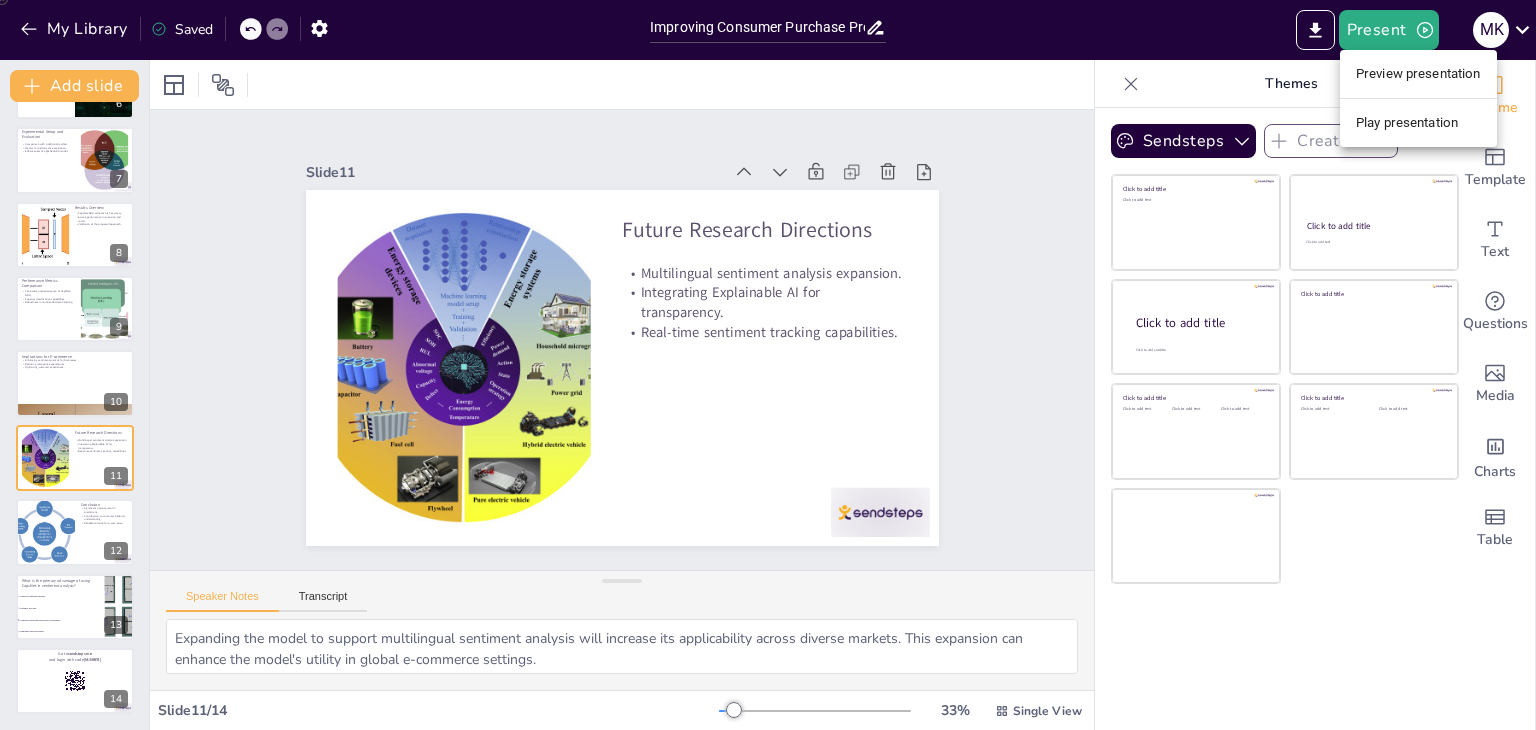 click on "Play presentation" at bounding box center (1418, 123) 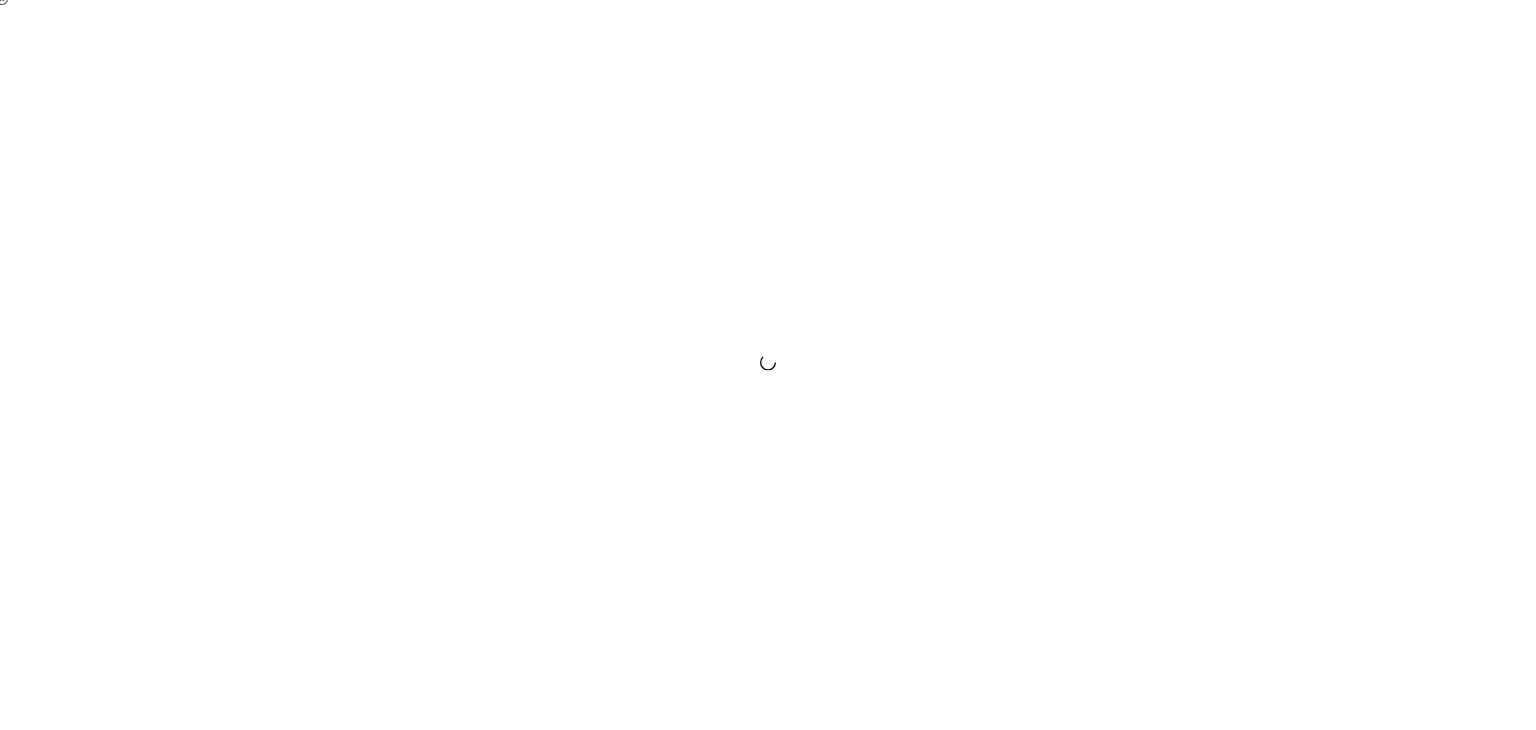 scroll, scrollTop: 0, scrollLeft: 0, axis: both 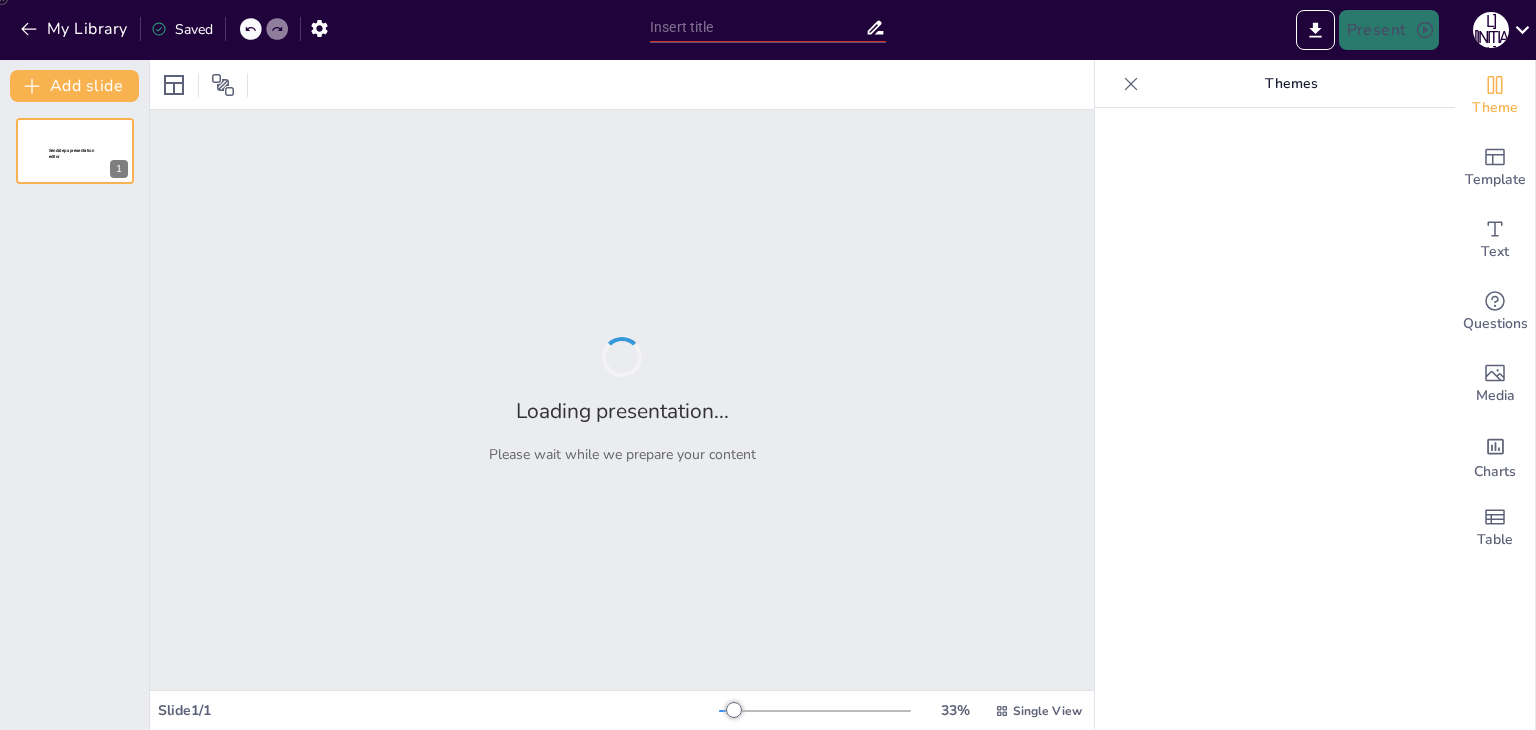 type on "Improving Consumer Purchase Predictions: An Enhanced Deep Neural Network Framework Utilizing CapsNet and GRU" 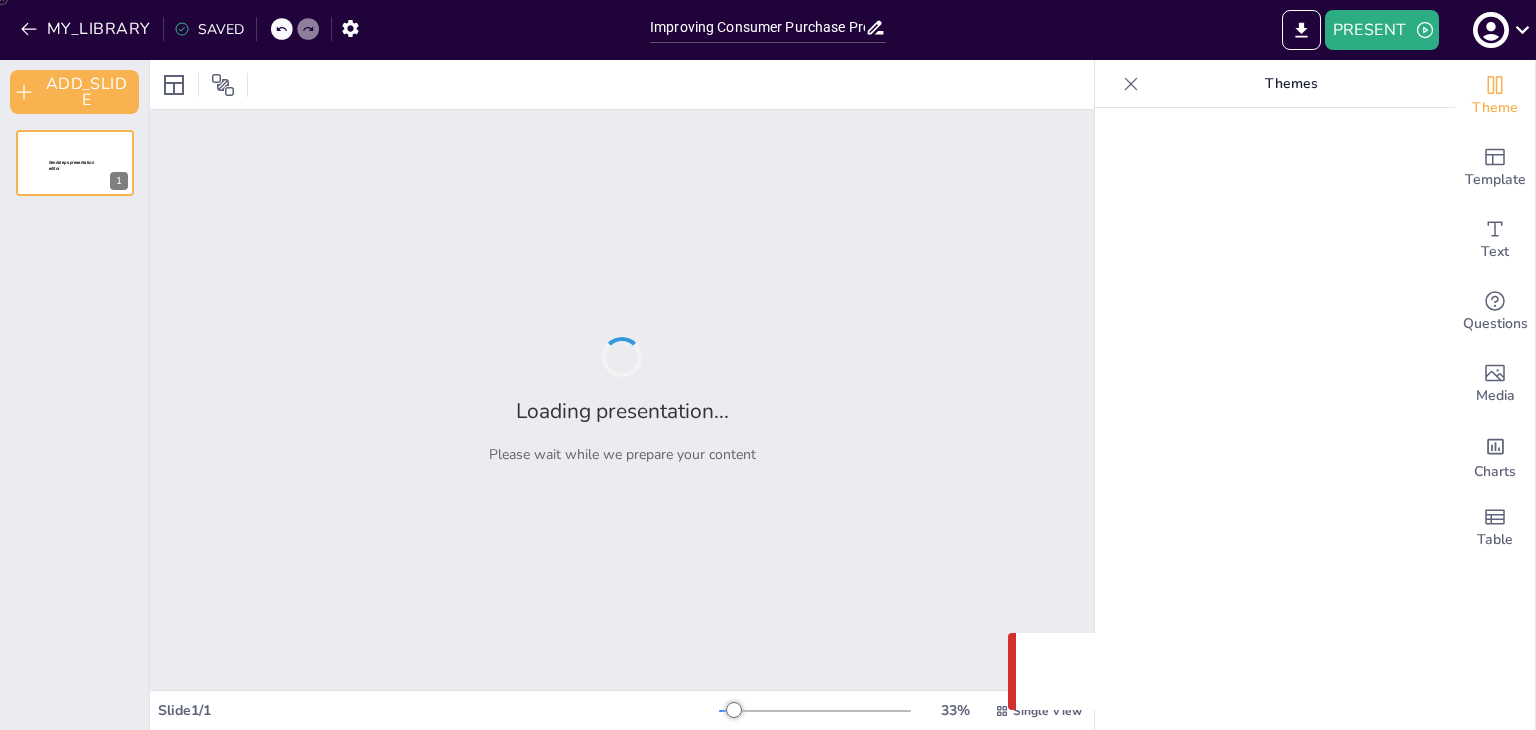scroll, scrollTop: 0, scrollLeft: 0, axis: both 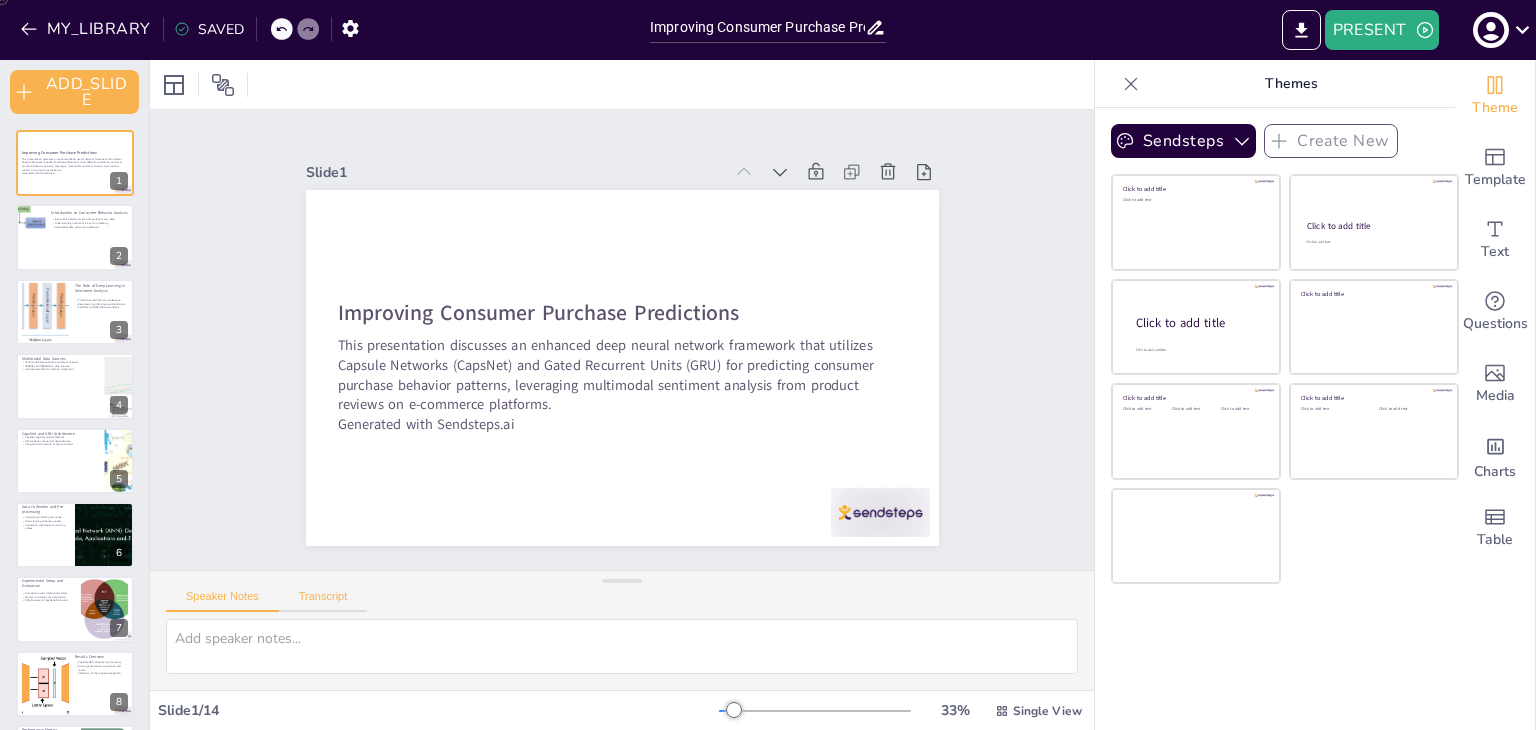 click on "Transcript" at bounding box center (323, 601) 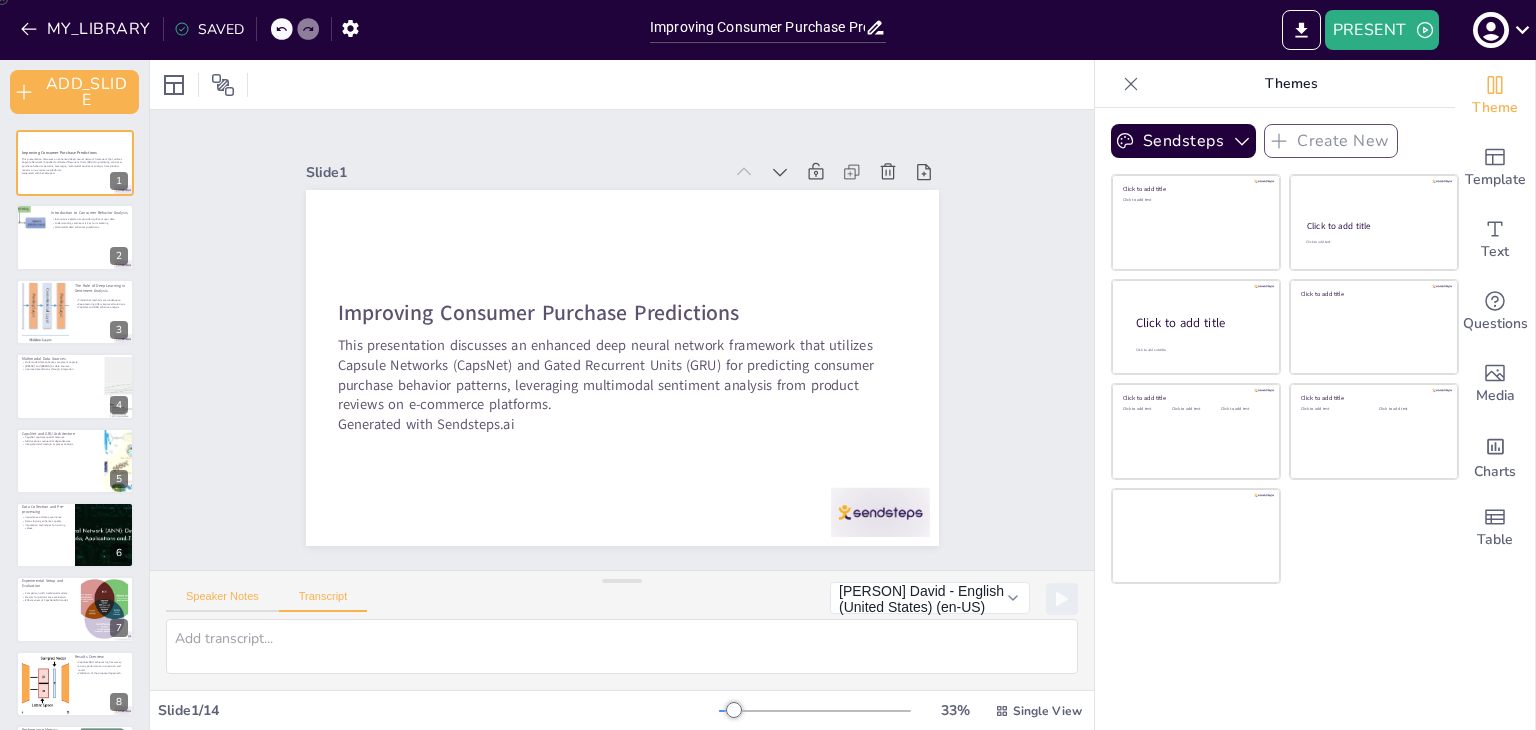 click on "Speaker Notes" at bounding box center (222, 601) 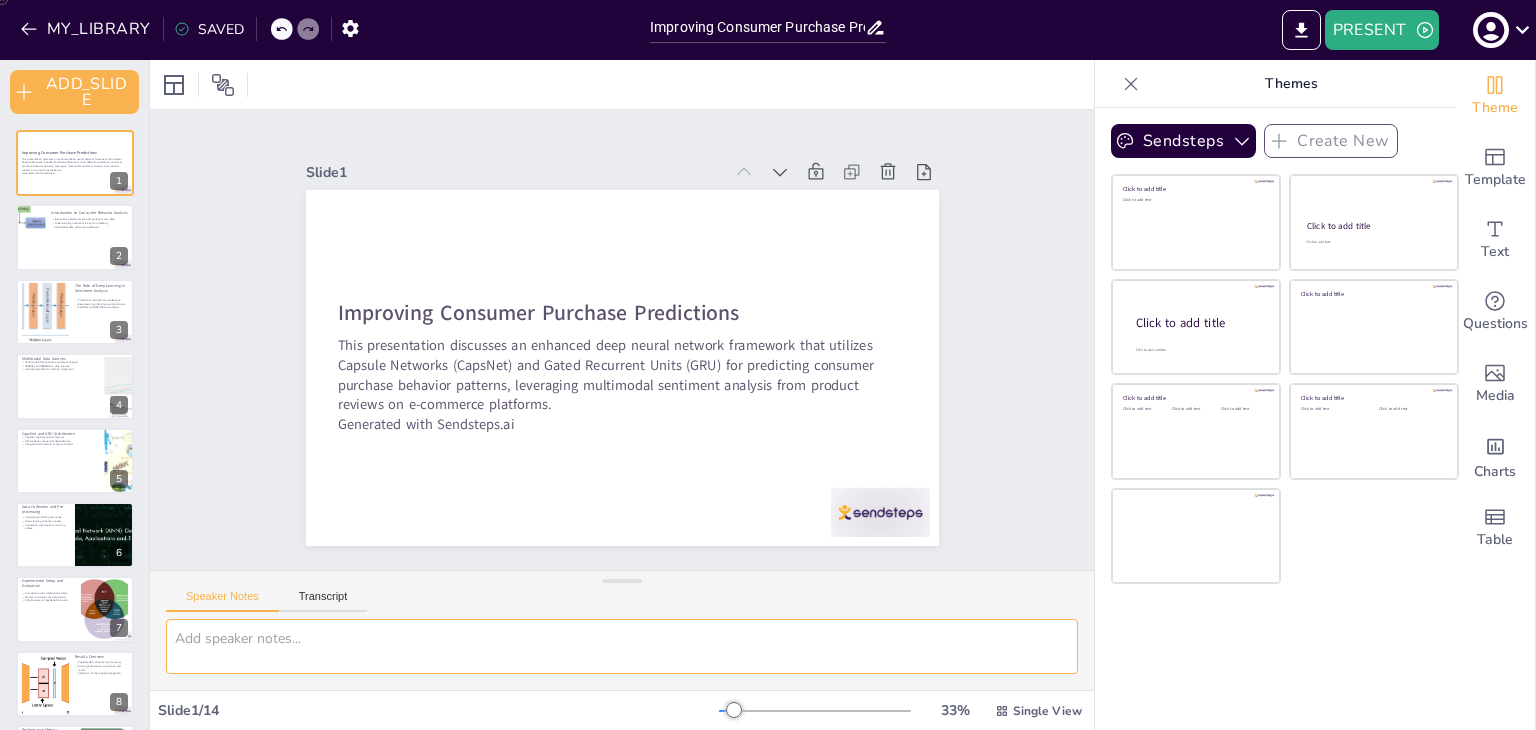 click at bounding box center [622, 646] 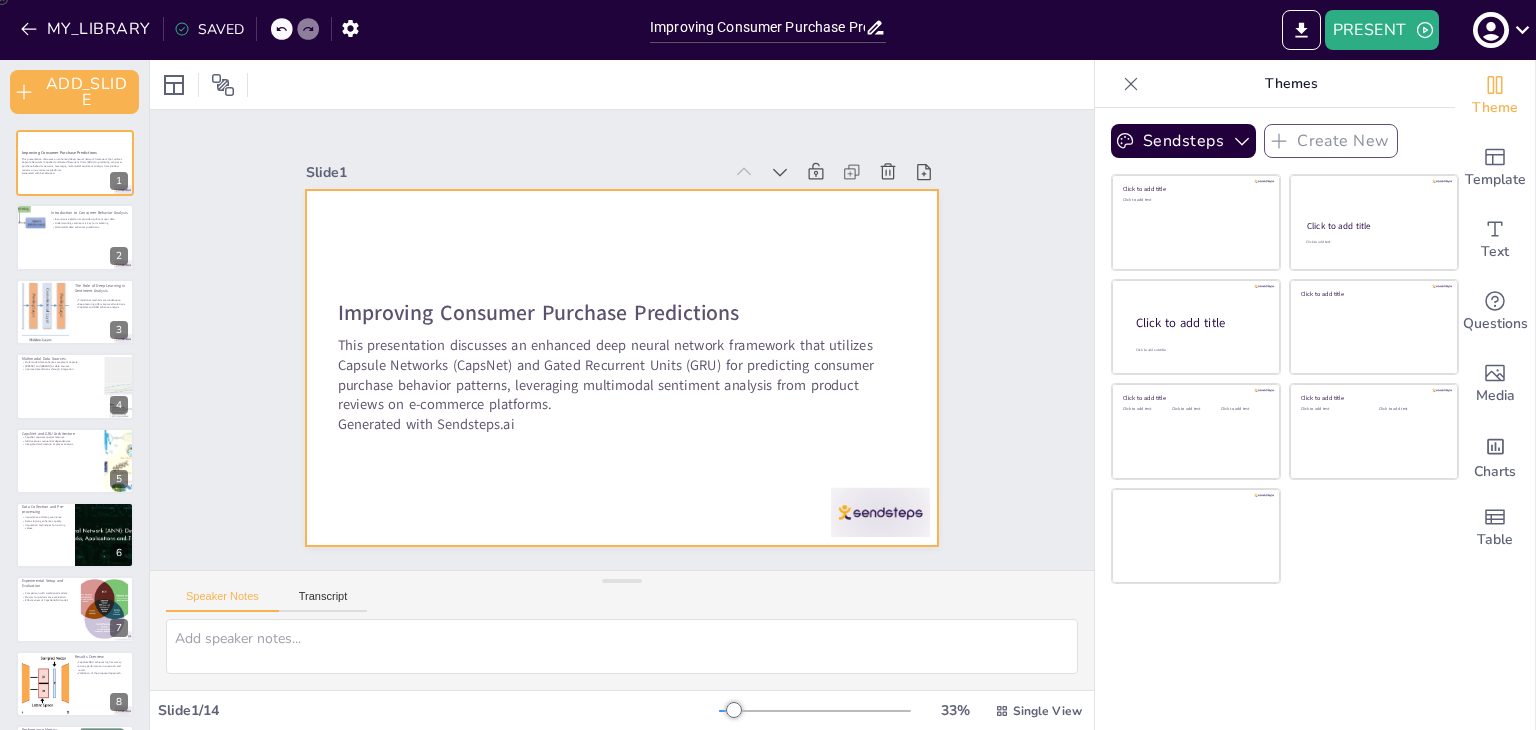 checkbox on "true" 